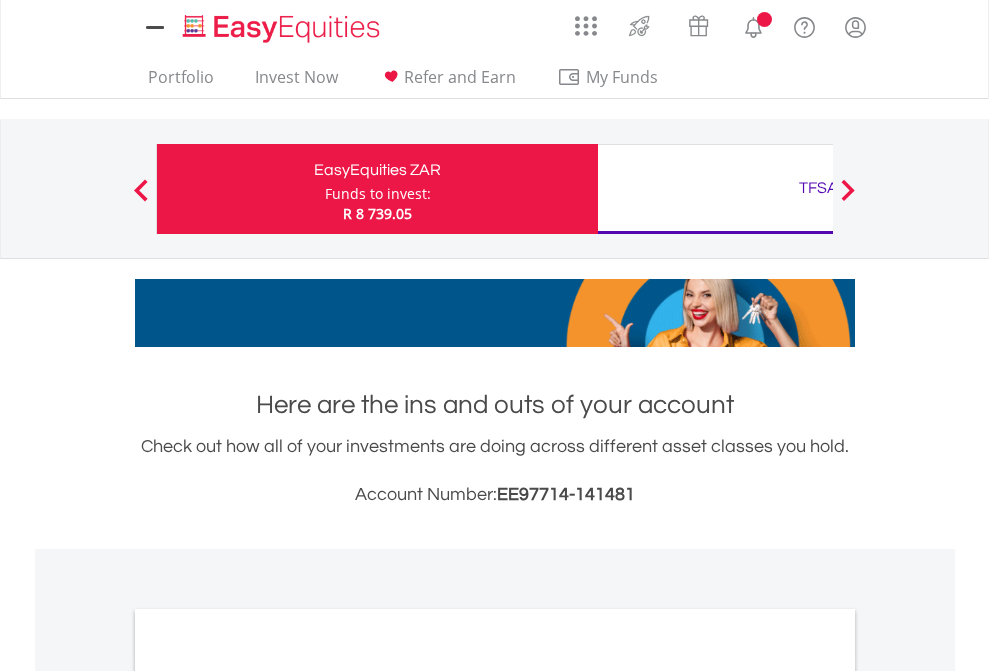scroll, scrollTop: 0, scrollLeft: 0, axis: both 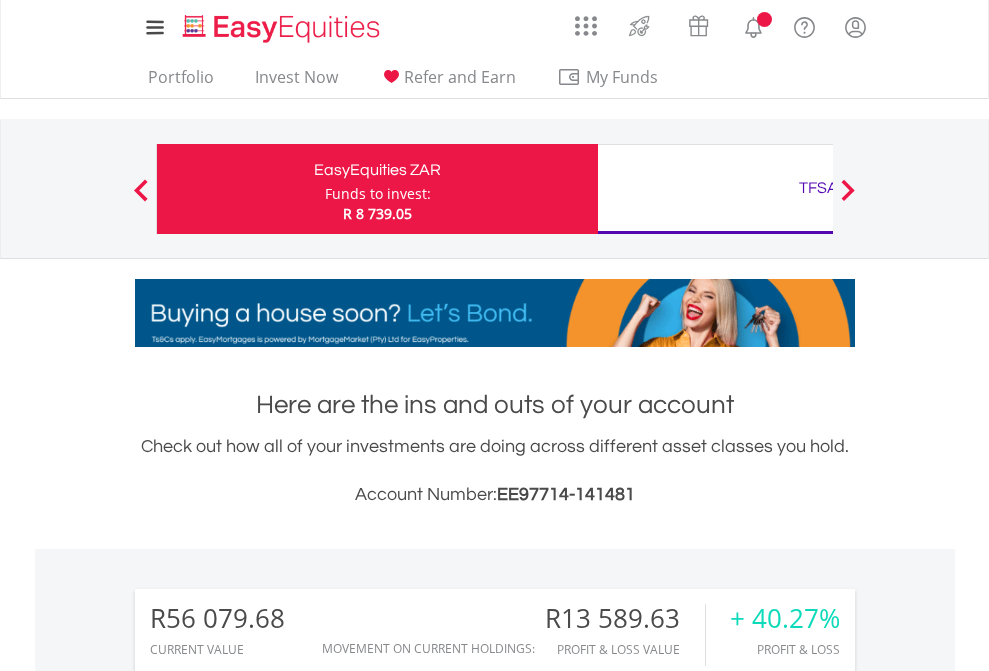 click on "Funds to invest:" at bounding box center [378, 194] 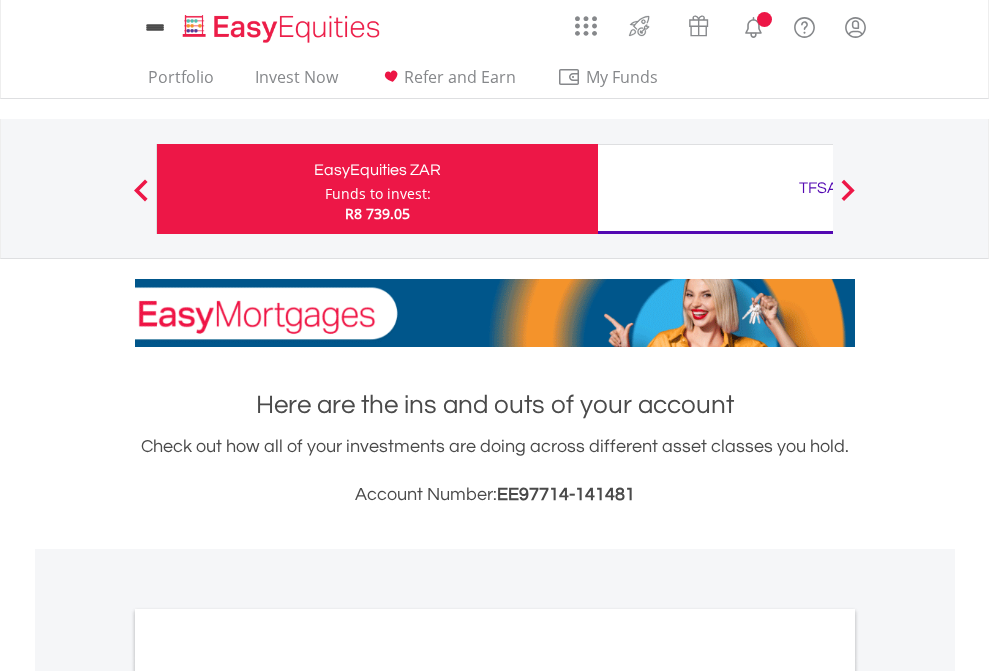 scroll, scrollTop: 0, scrollLeft: 0, axis: both 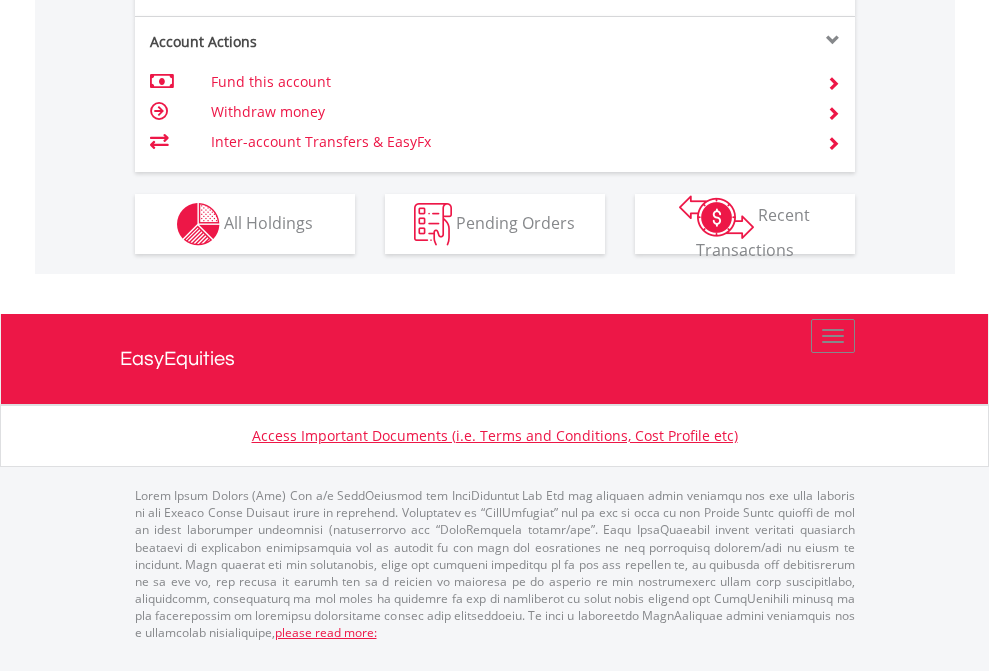 click on "Investment types" at bounding box center (706, -337) 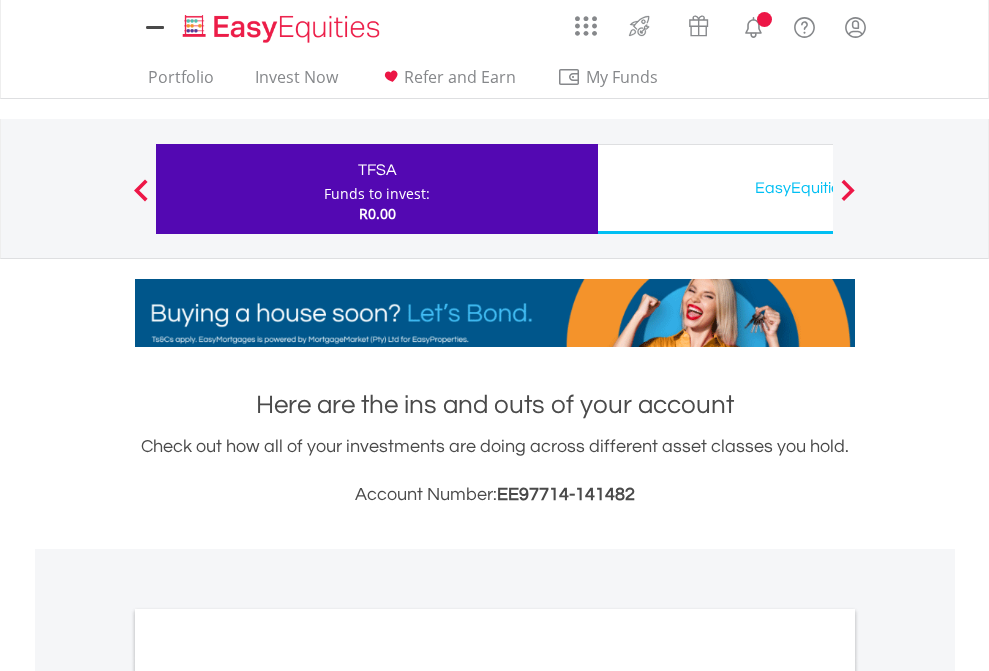 scroll, scrollTop: 0, scrollLeft: 0, axis: both 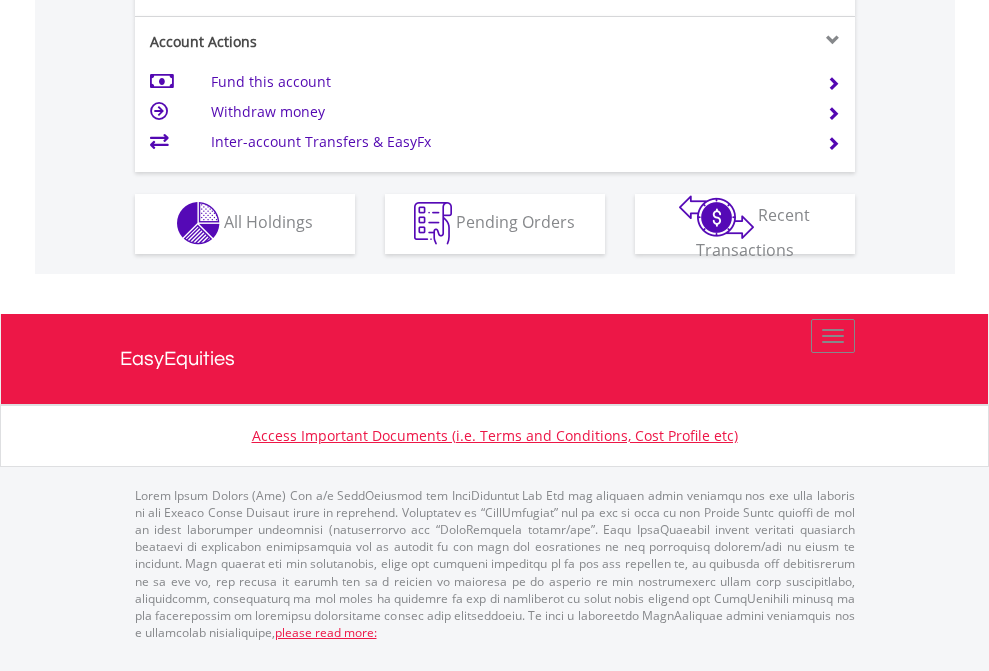 click on "Investment types" at bounding box center (706, -353) 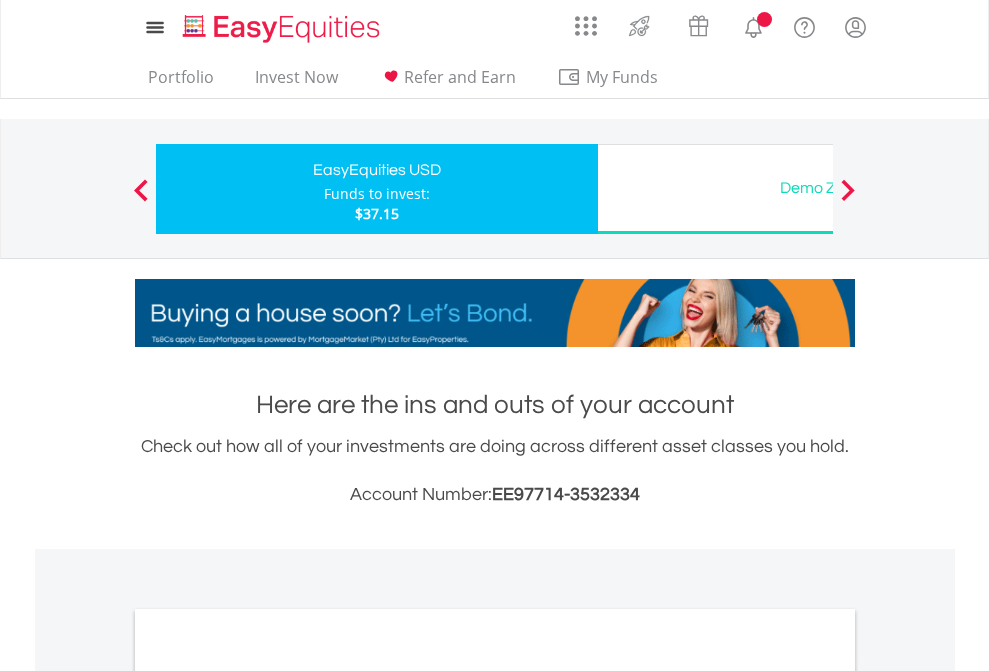 scroll, scrollTop: 0, scrollLeft: 0, axis: both 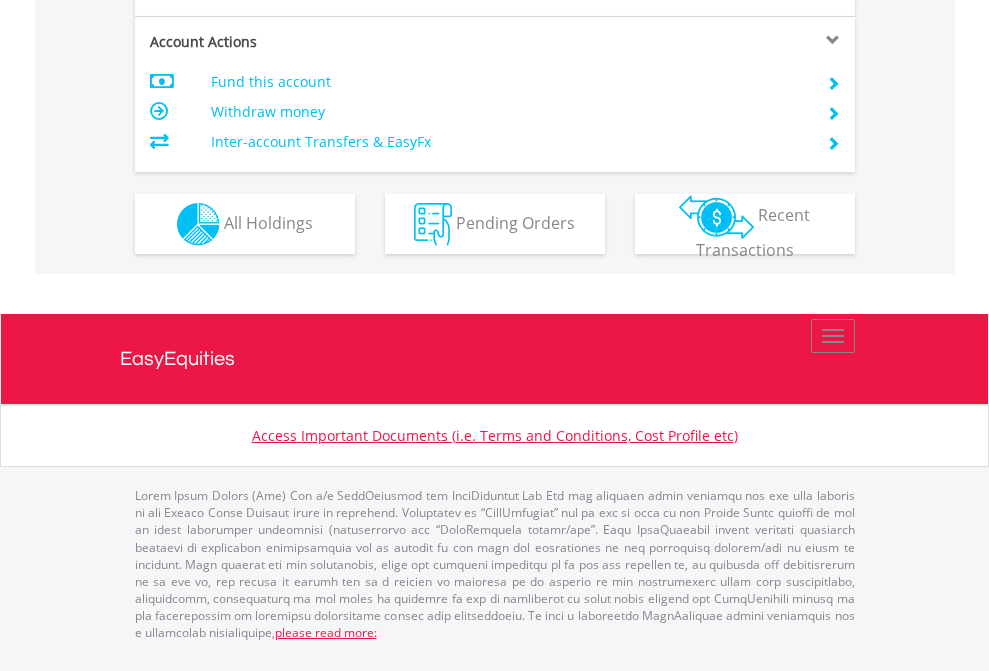 click on "Investment types" at bounding box center (706, -337) 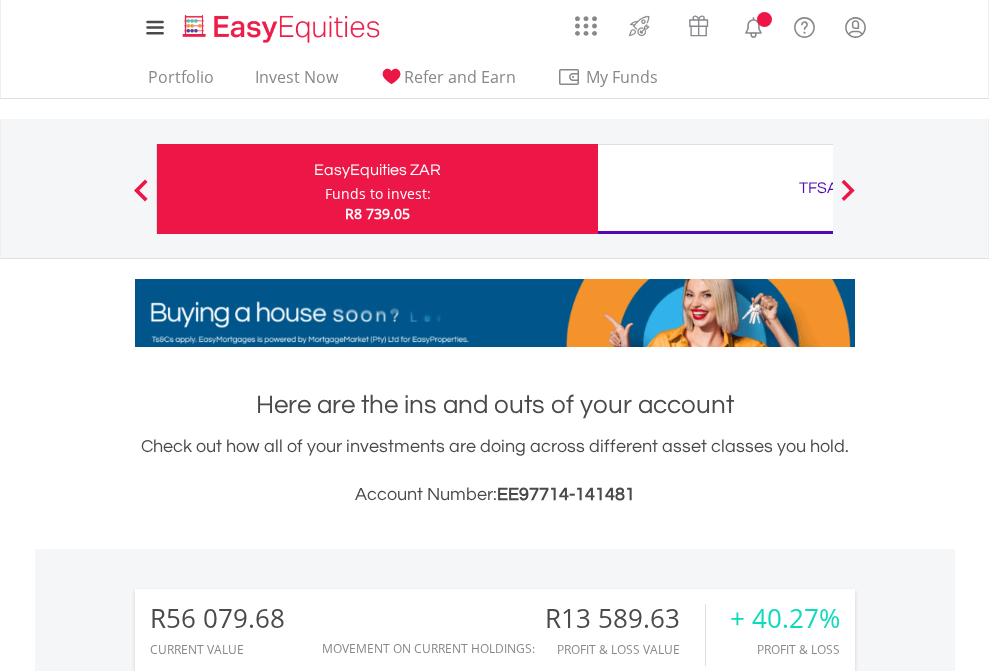 scroll, scrollTop: 1573, scrollLeft: 0, axis: vertical 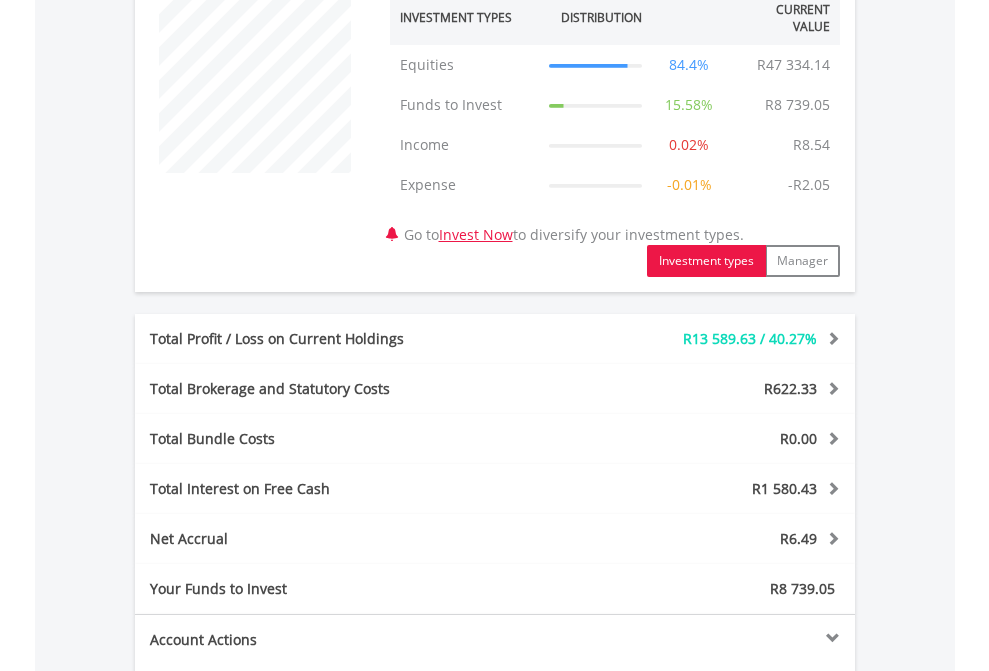 click on "All Holdings" at bounding box center (268, 820) 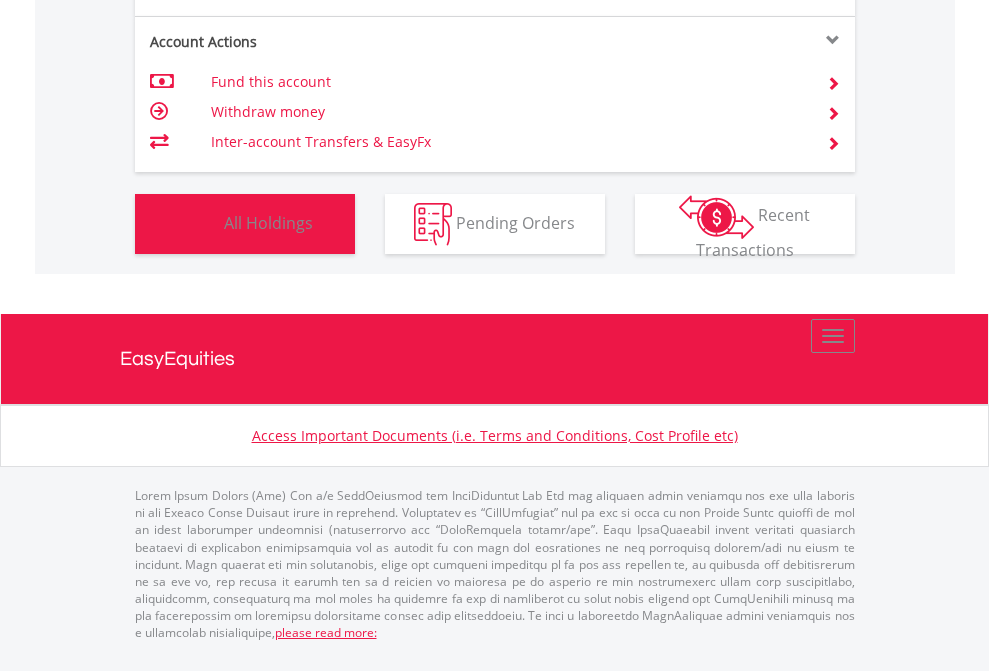 scroll, scrollTop: 999808, scrollLeft: 999687, axis: both 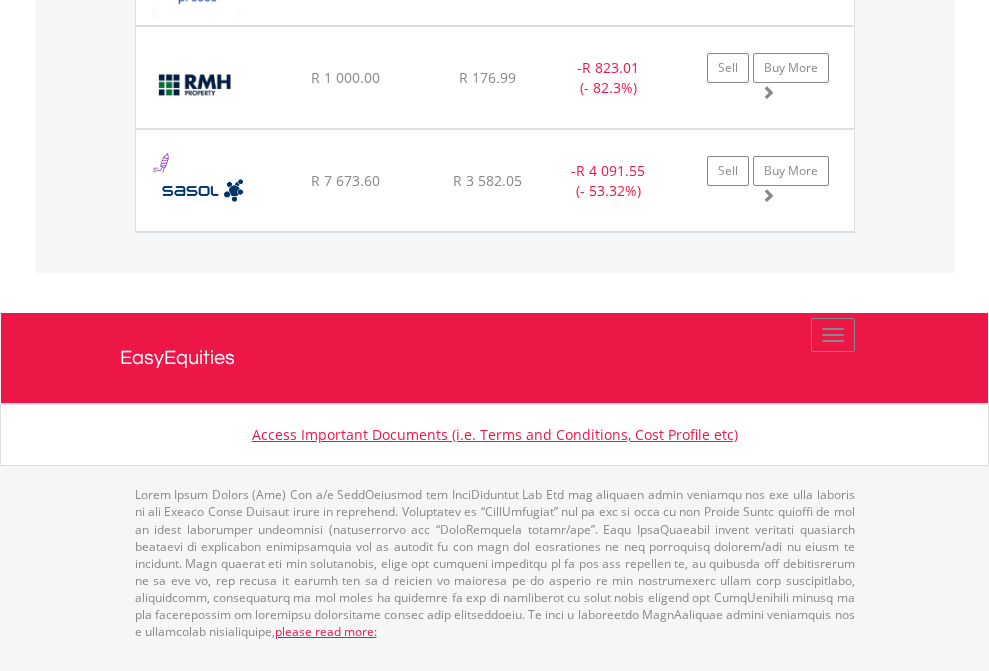 click on "TFSA" at bounding box center (818, -1934) 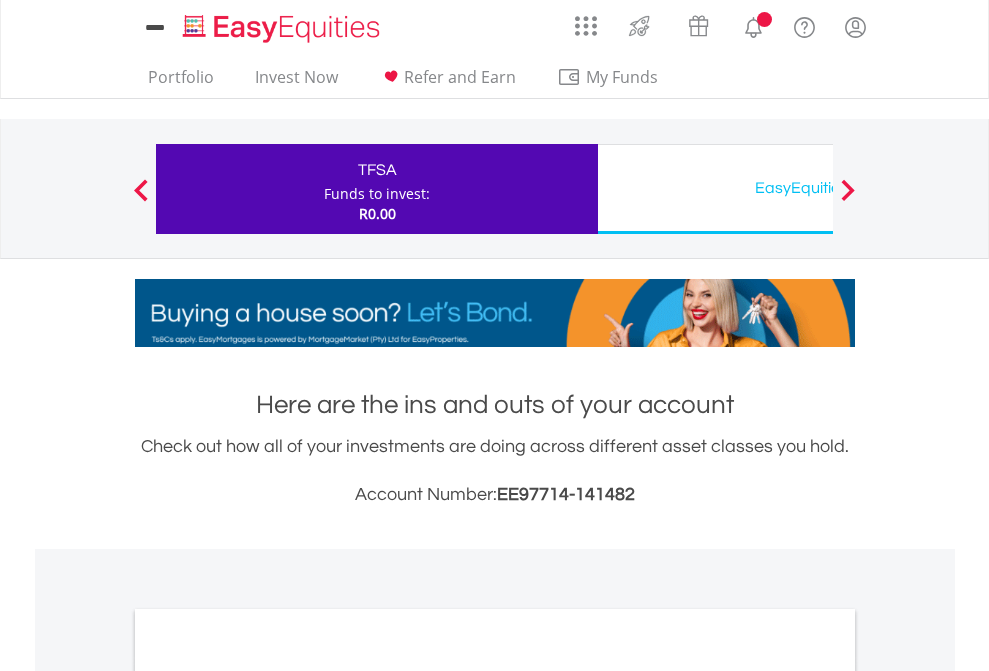 scroll, scrollTop: 0, scrollLeft: 0, axis: both 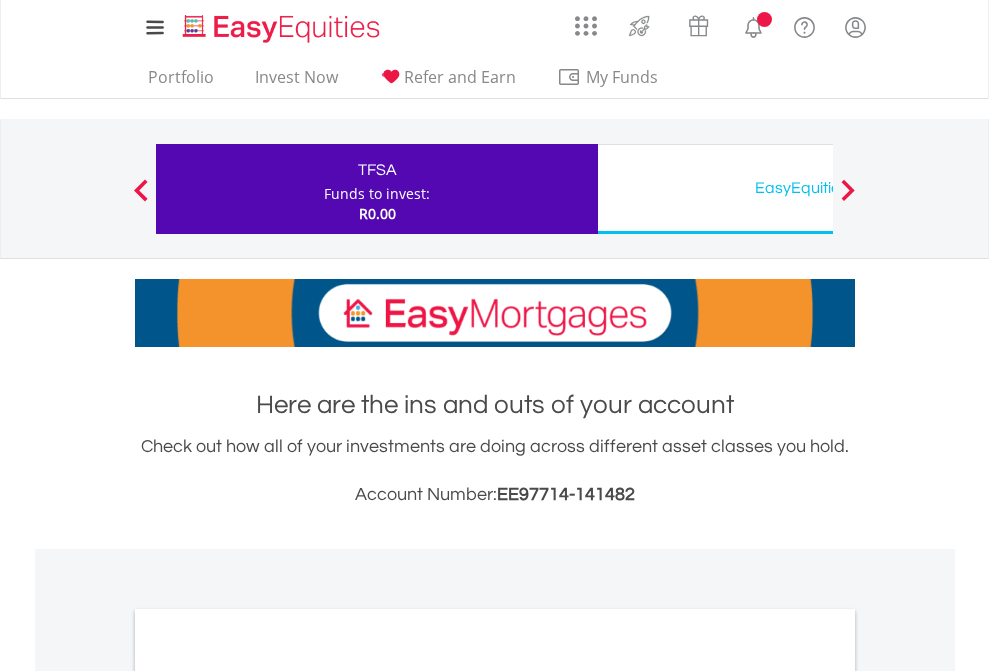 click on "All Holdings" at bounding box center [268, 1096] 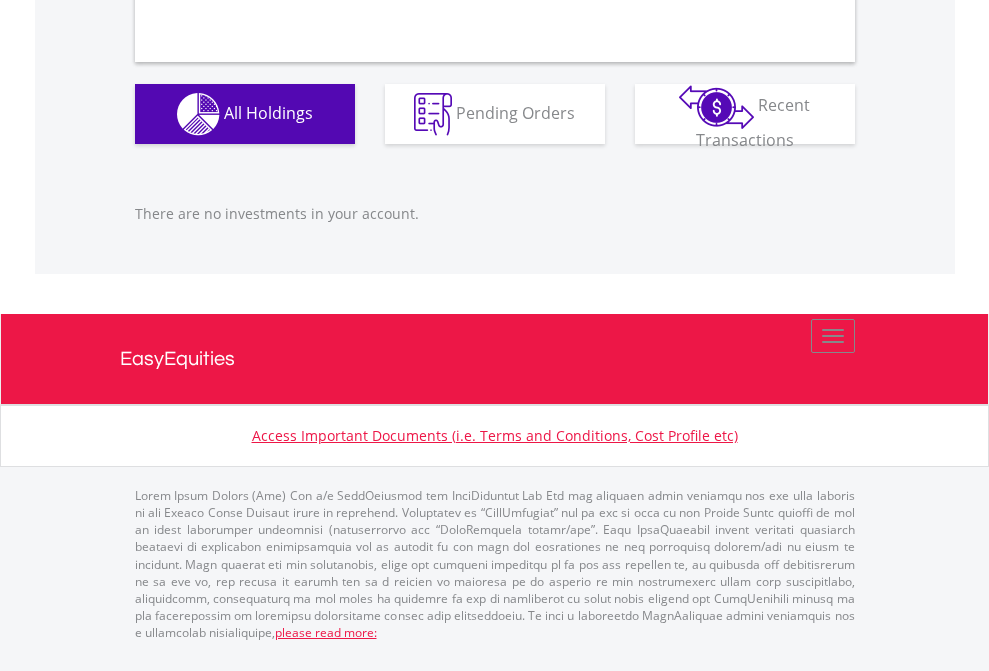 scroll, scrollTop: 1980, scrollLeft: 0, axis: vertical 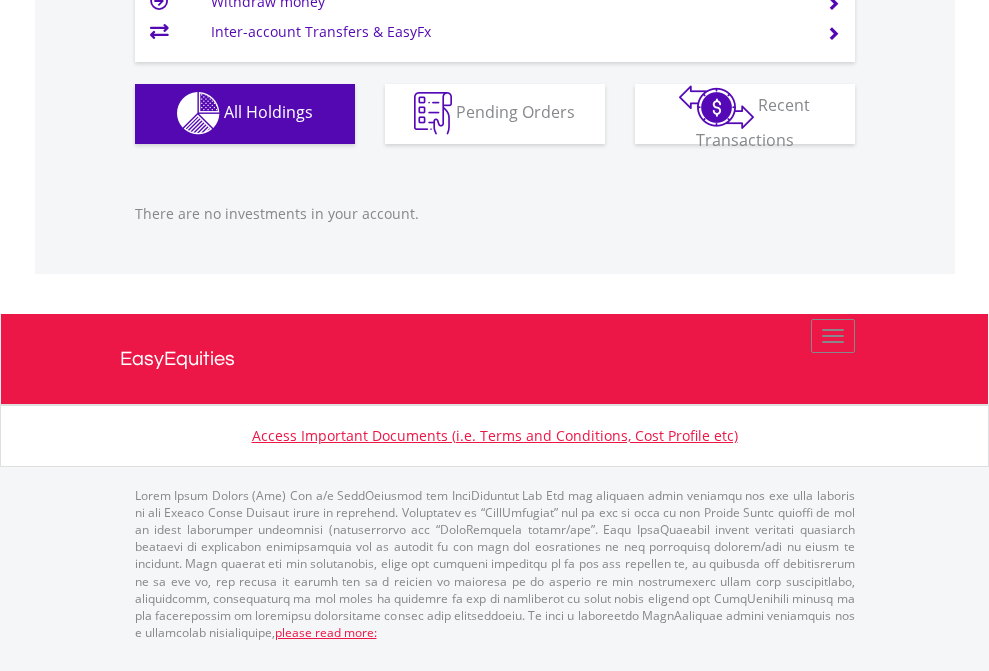 click on "EasyEquities USD" at bounding box center [818, -1142] 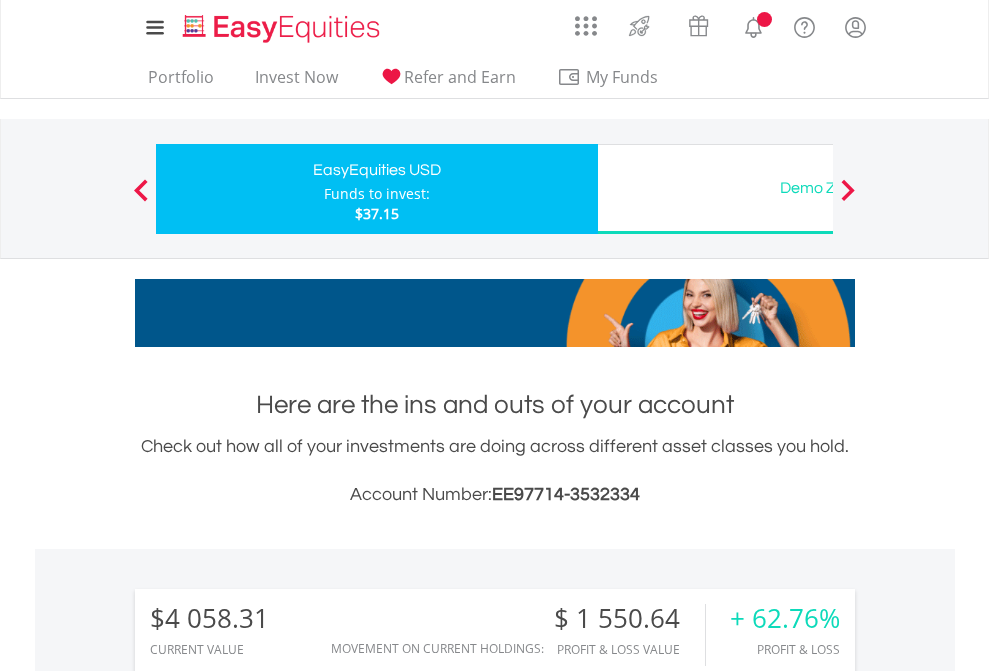 scroll, scrollTop: 0, scrollLeft: 0, axis: both 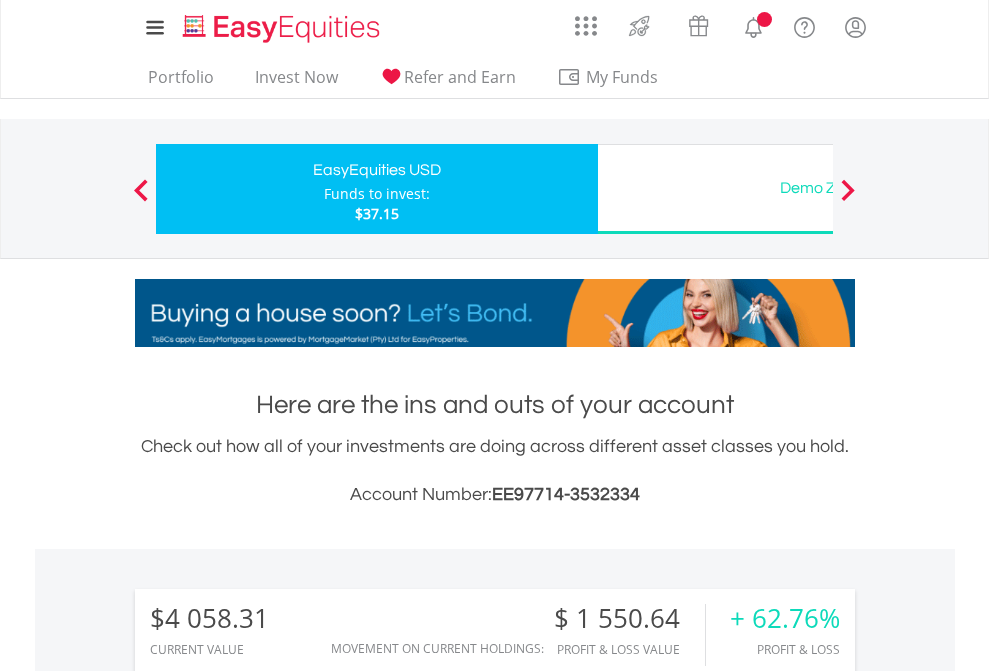 click on "All Holdings" at bounding box center [268, 1466] 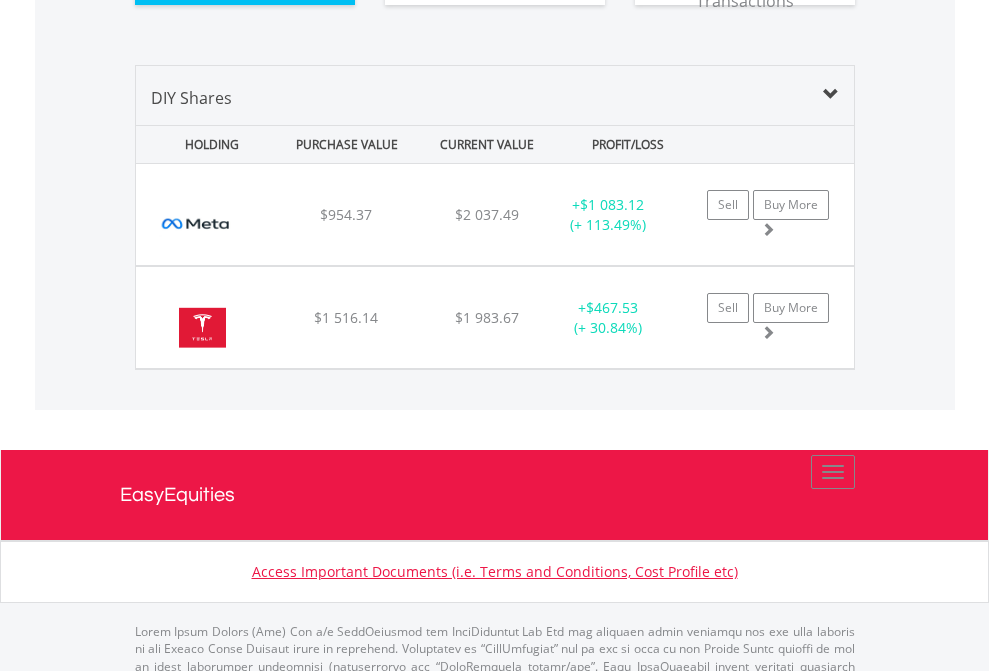 scroll, scrollTop: 2224, scrollLeft: 0, axis: vertical 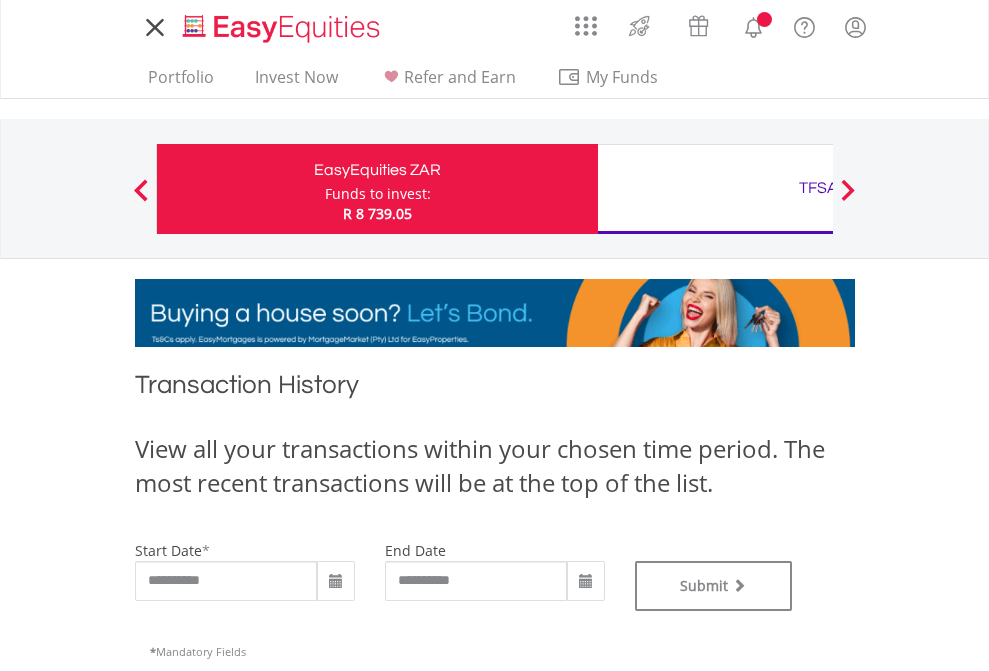 type on "**********" 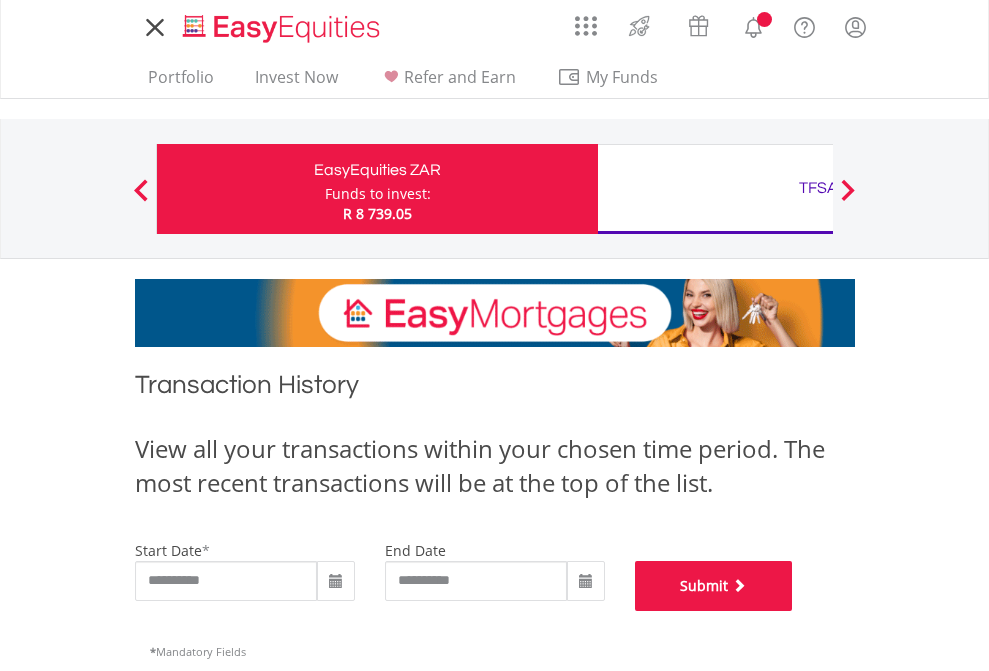 click on "Submit" at bounding box center (714, 586) 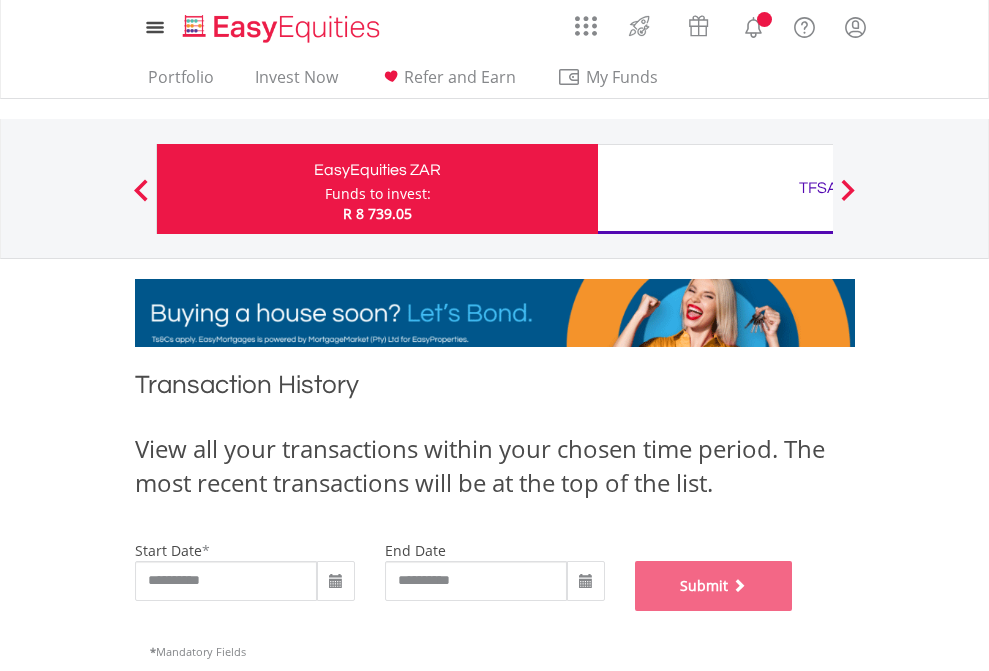 scroll, scrollTop: 811, scrollLeft: 0, axis: vertical 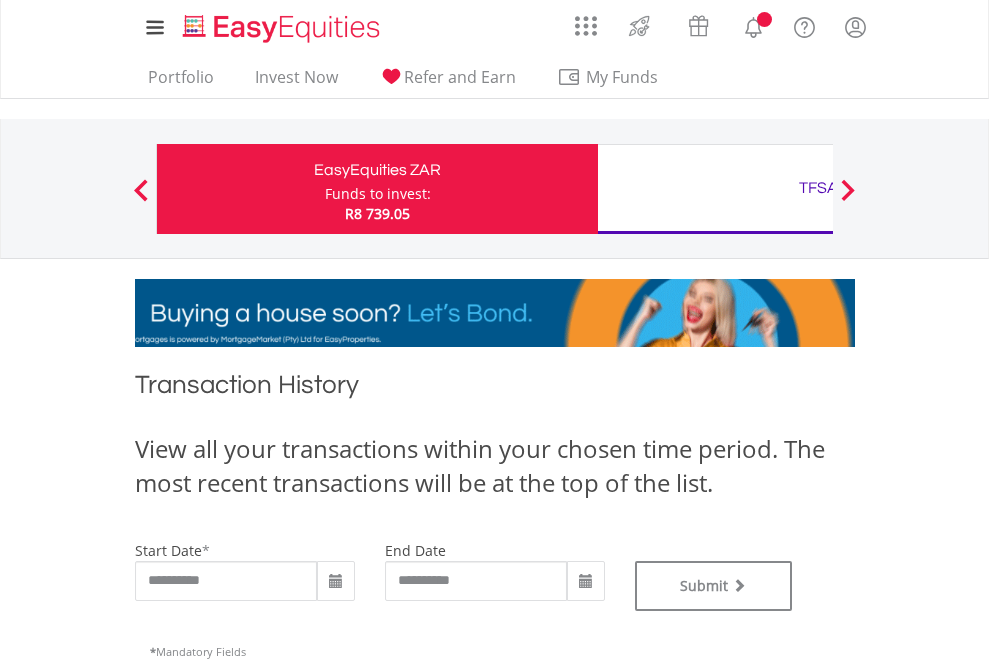 click on "TFSA" at bounding box center [818, 188] 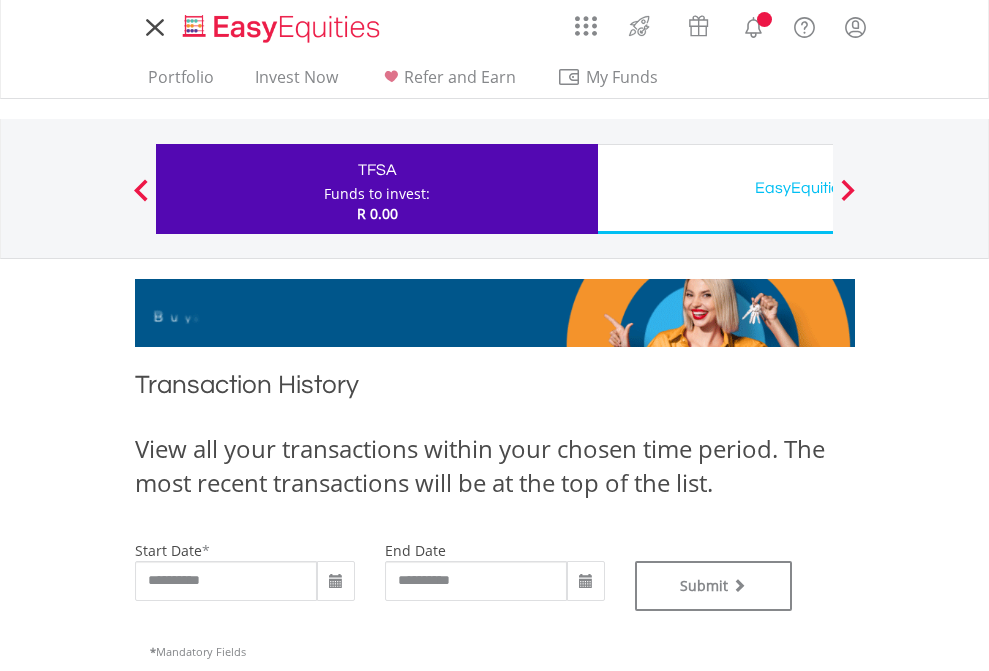 scroll, scrollTop: 0, scrollLeft: 0, axis: both 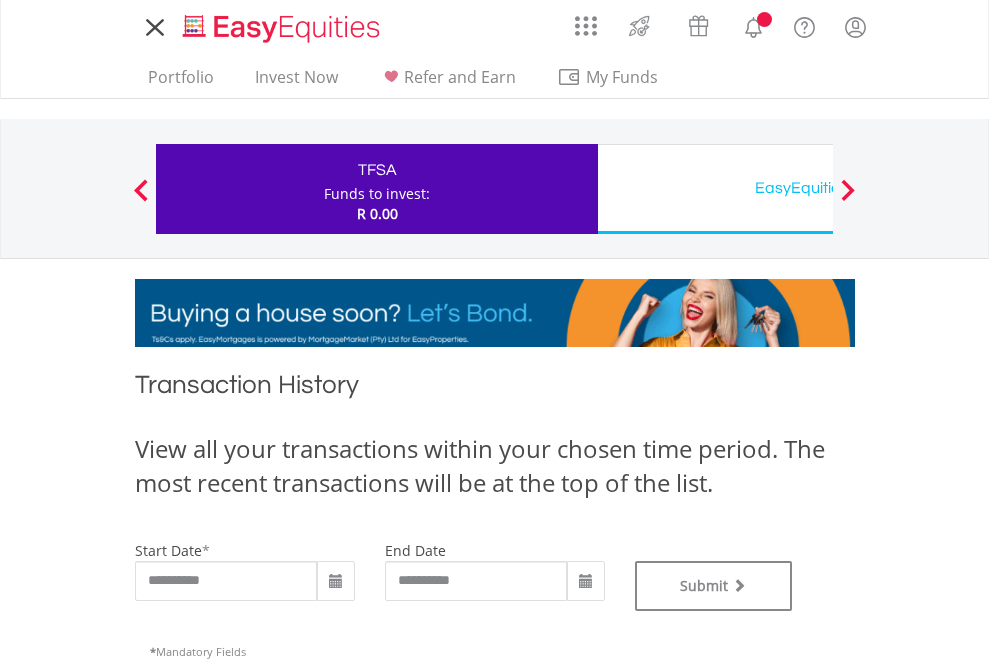type on "**********" 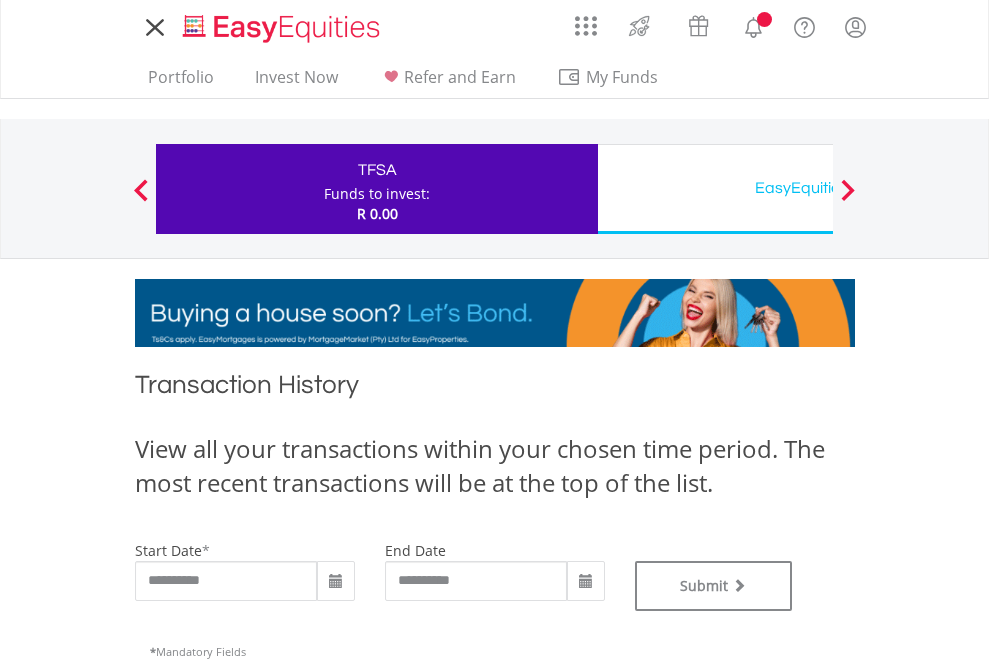 type on "**********" 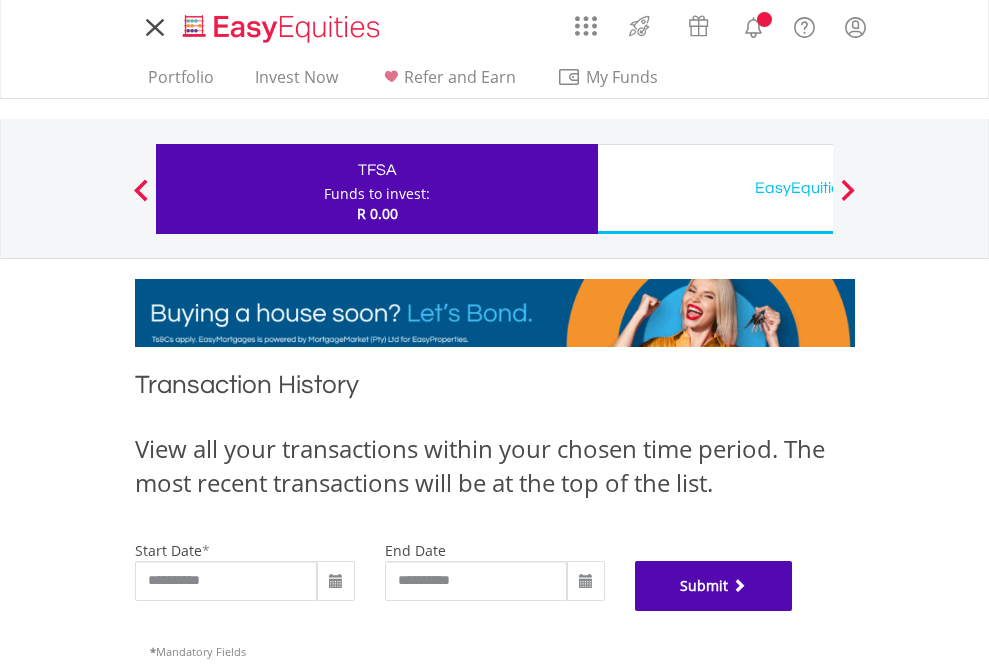 click on "Submit" at bounding box center (714, 586) 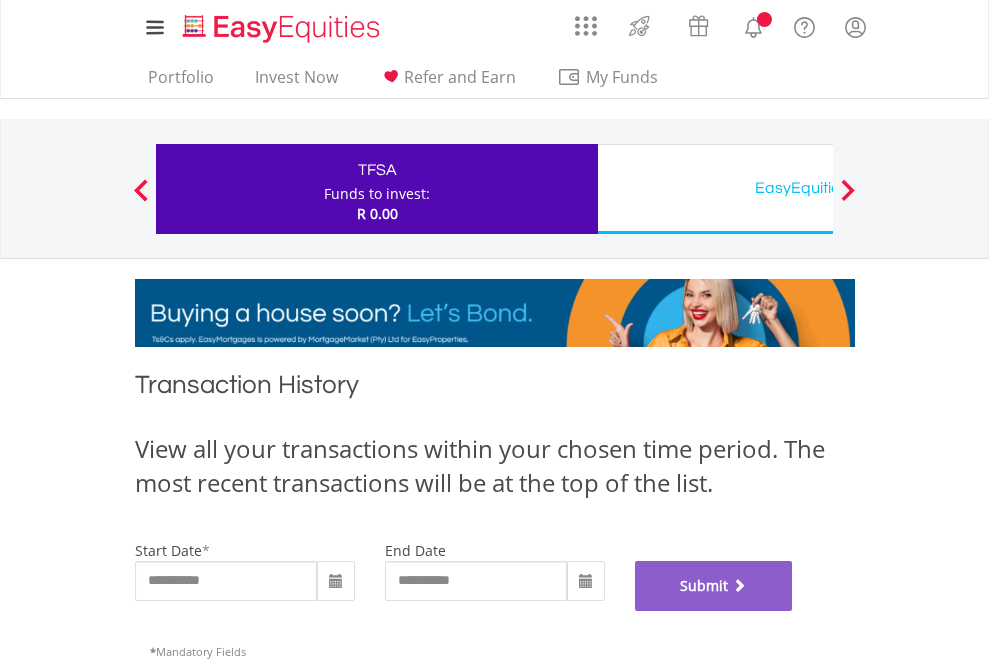 scroll, scrollTop: 811, scrollLeft: 0, axis: vertical 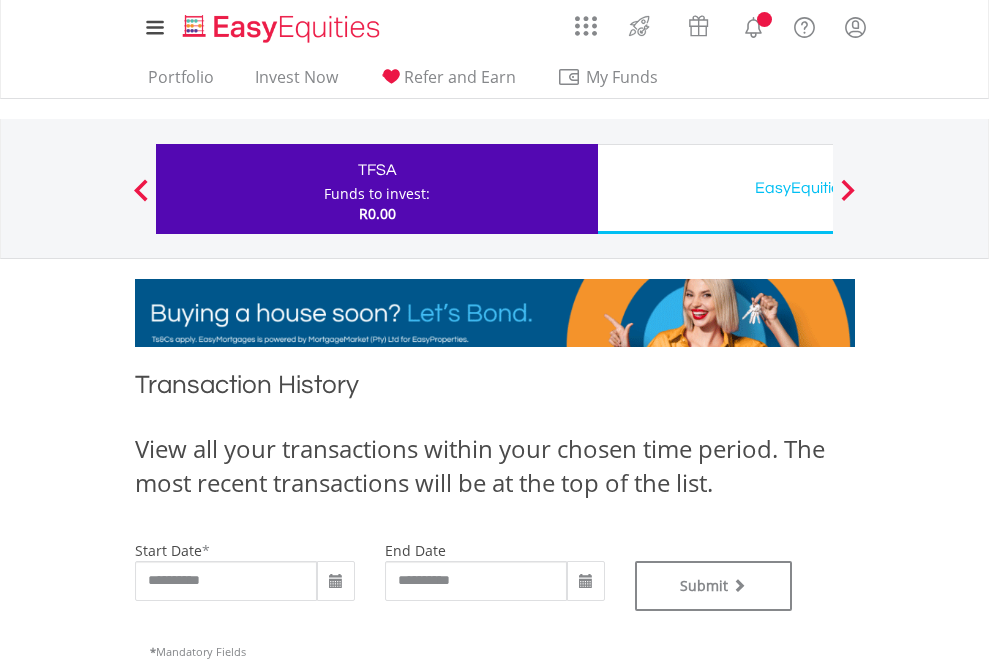 click on "EasyEquities USD" at bounding box center (818, 188) 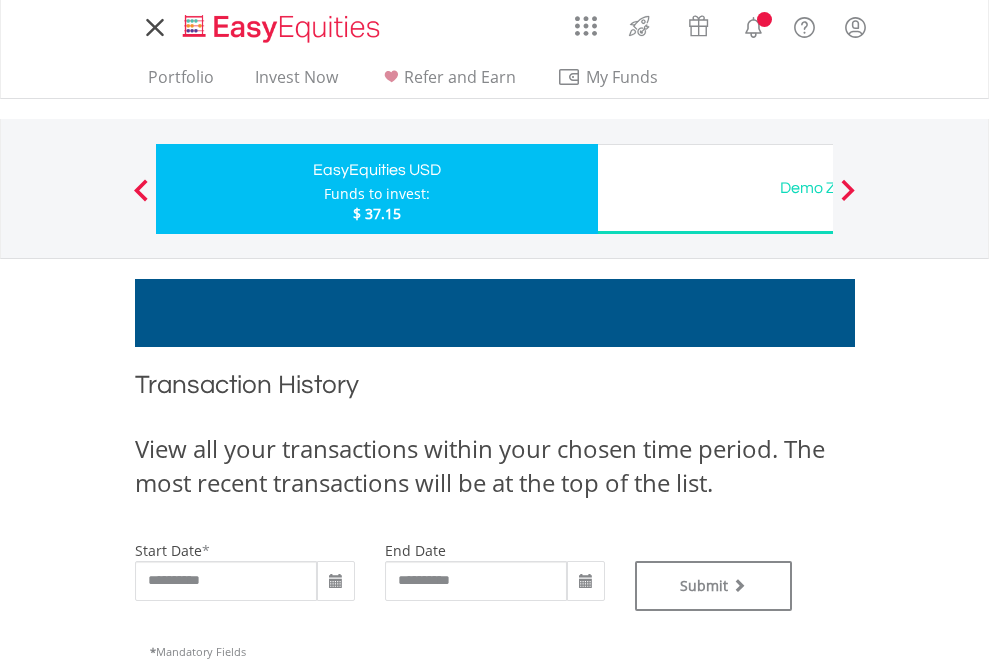 scroll, scrollTop: 0, scrollLeft: 0, axis: both 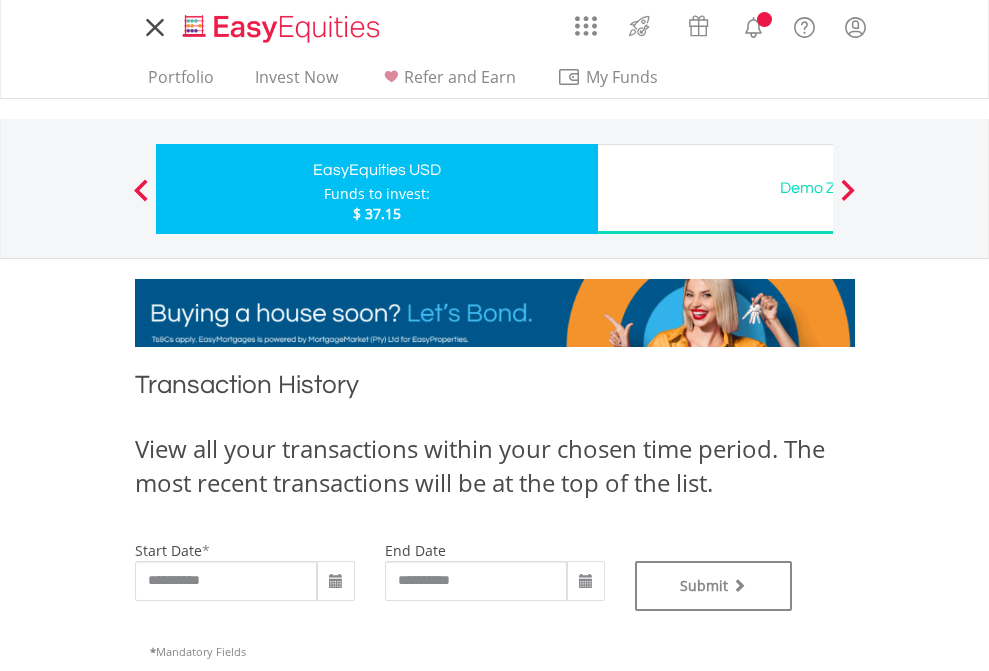 type on "**********" 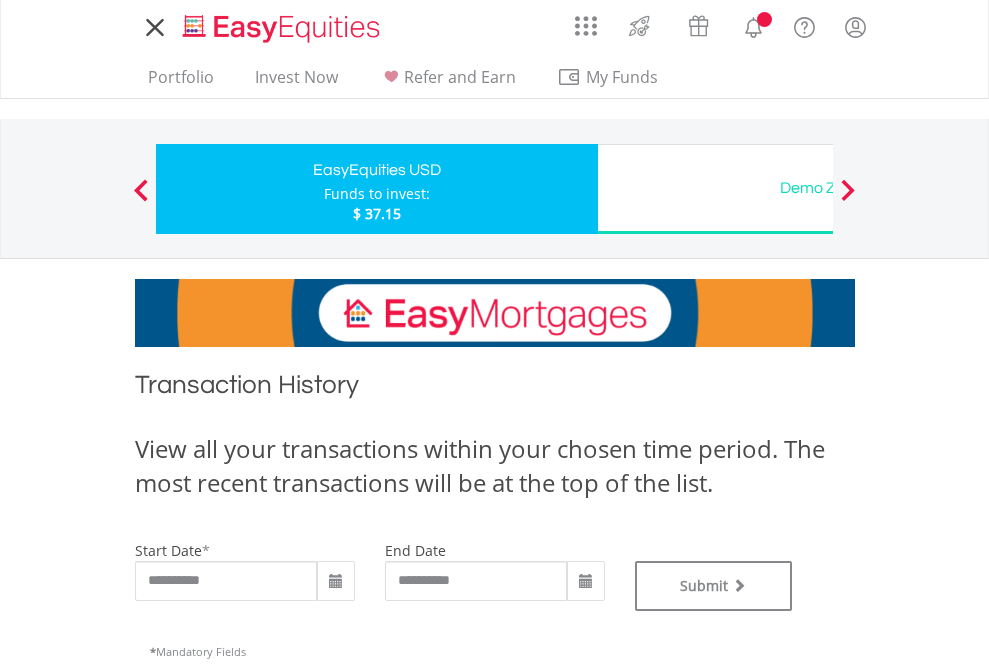 type on "**********" 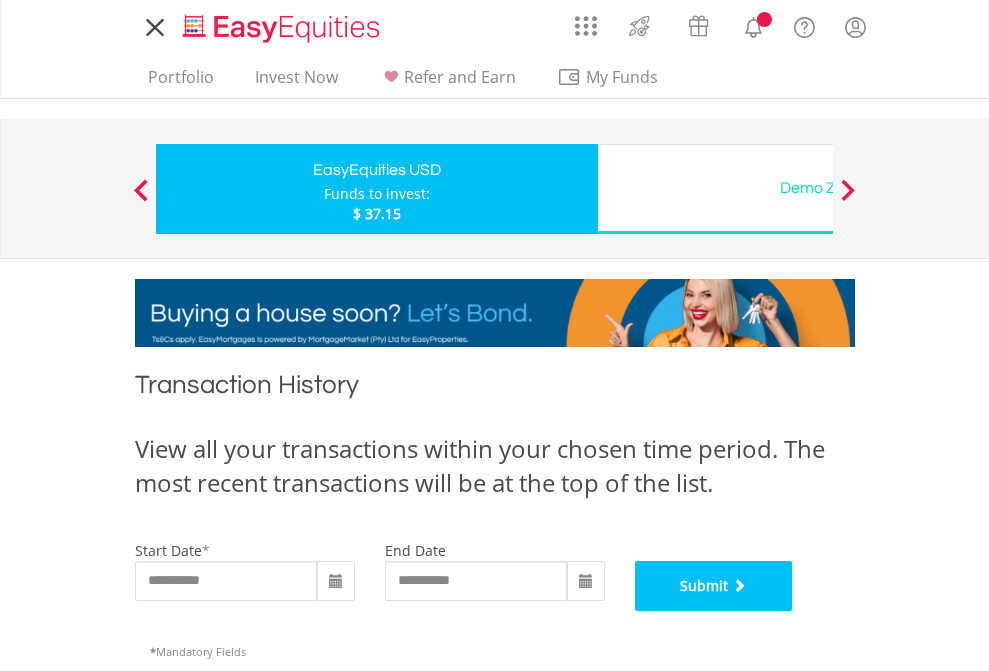 click on "Submit" at bounding box center (714, 586) 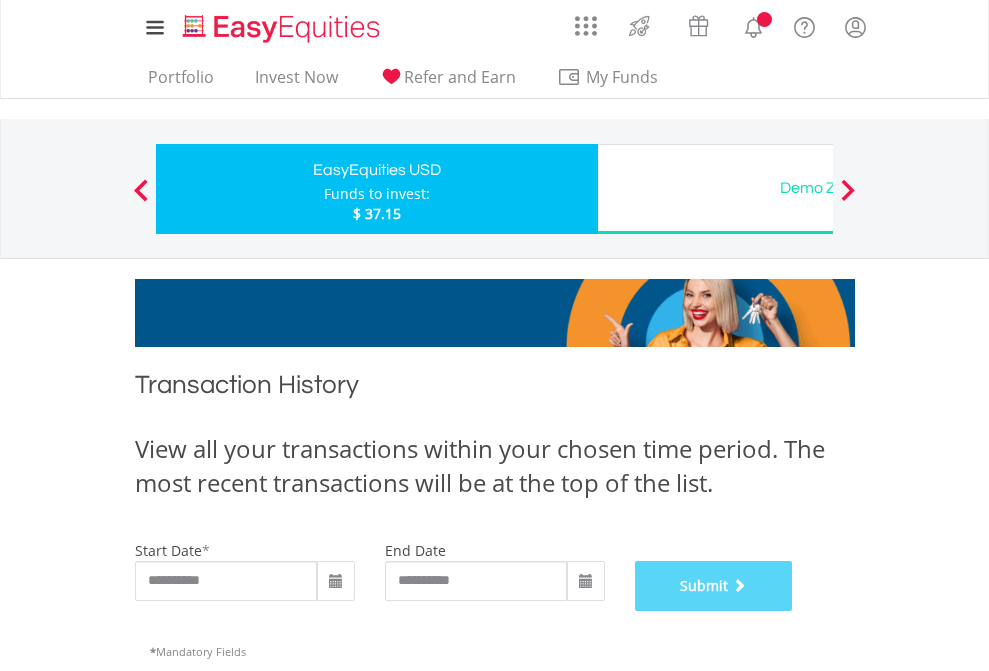 scroll, scrollTop: 811, scrollLeft: 0, axis: vertical 